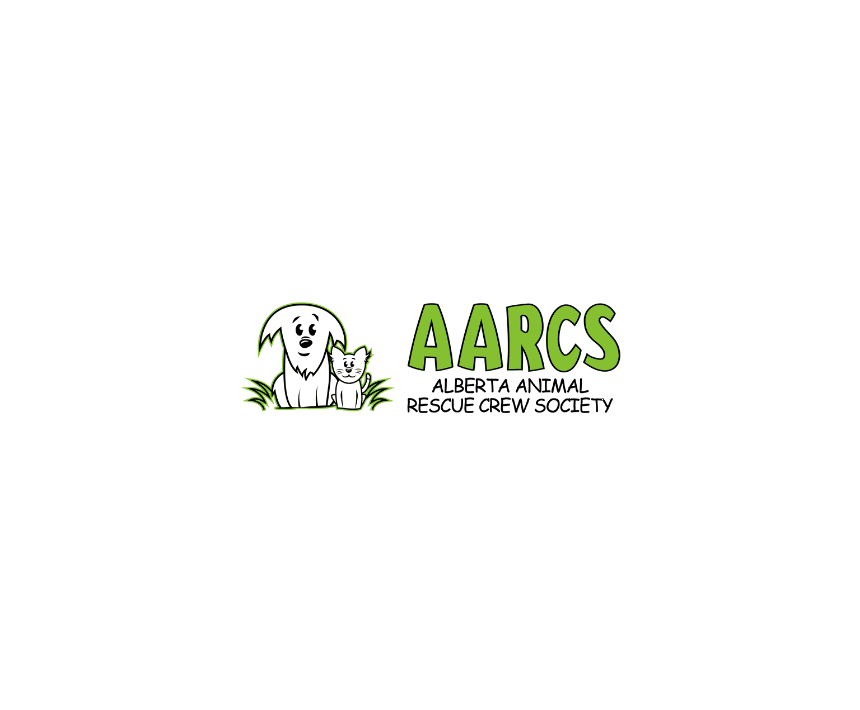 click at bounding box center (430, 355) 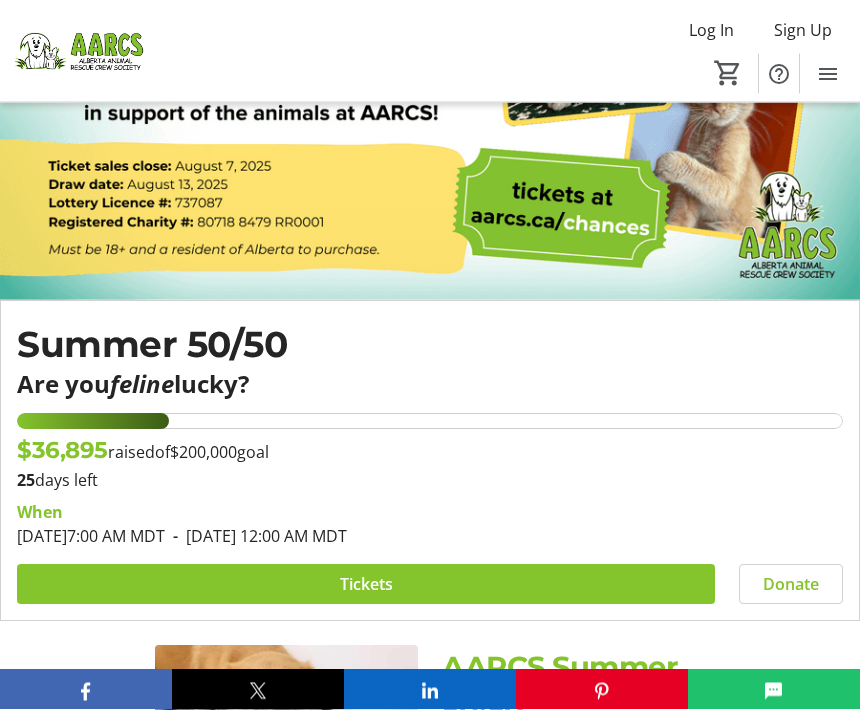 scroll, scrollTop: 286, scrollLeft: 0, axis: vertical 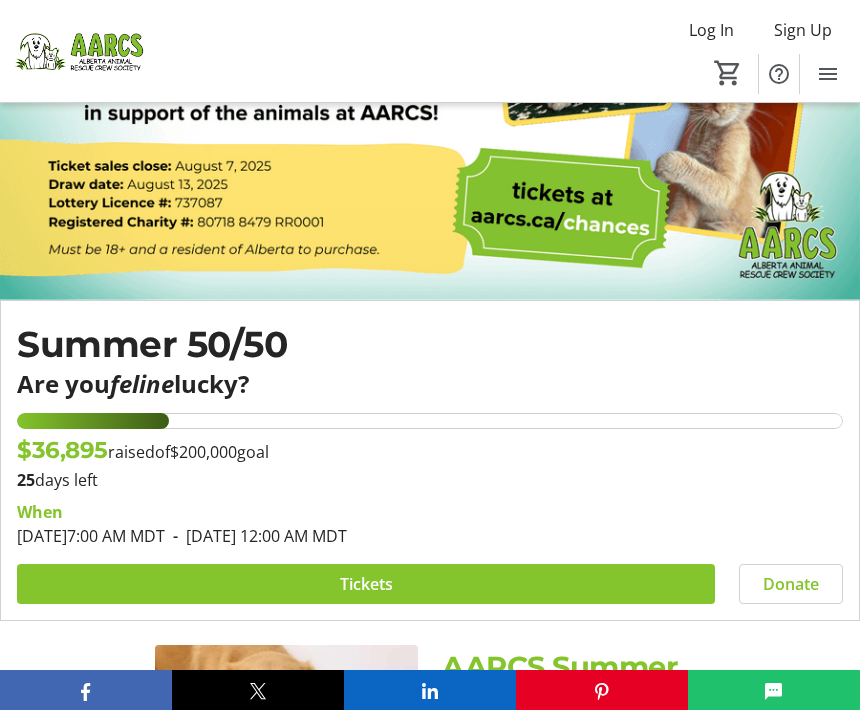 click on "Tickets" at bounding box center (366, 584) 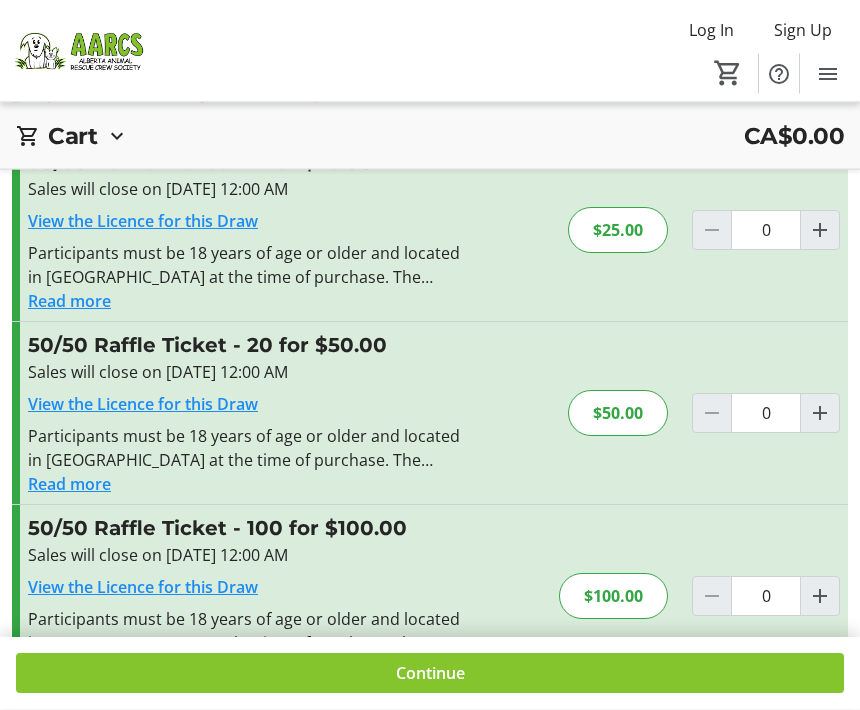 scroll, scrollTop: 321, scrollLeft: 0, axis: vertical 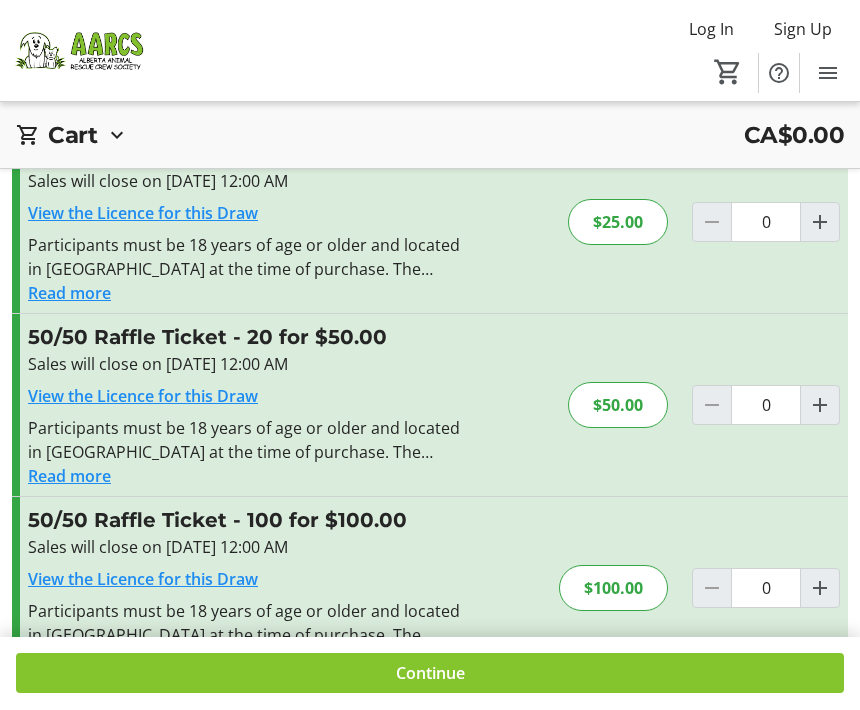 click 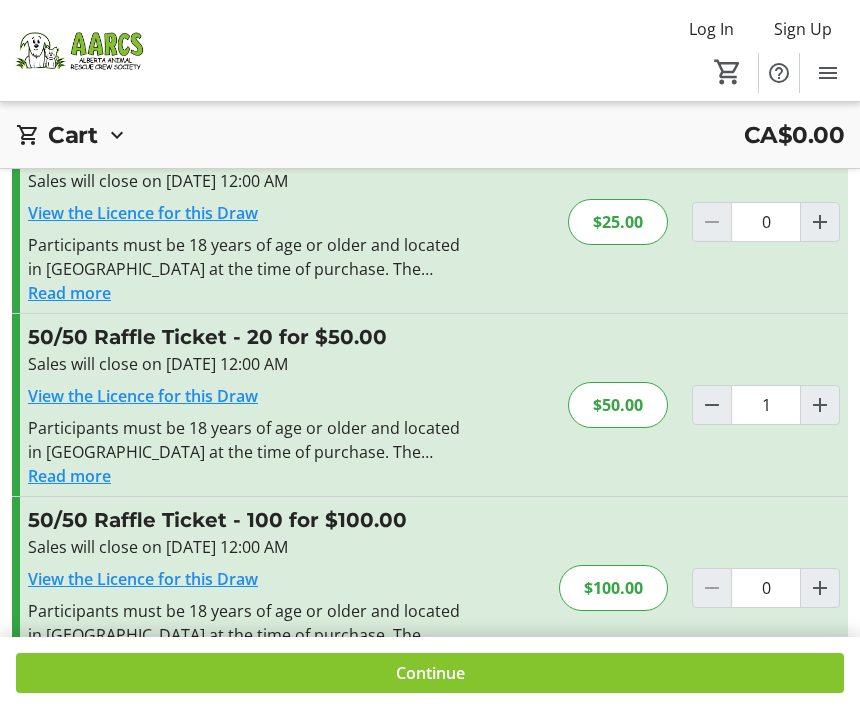 click on "Continue" 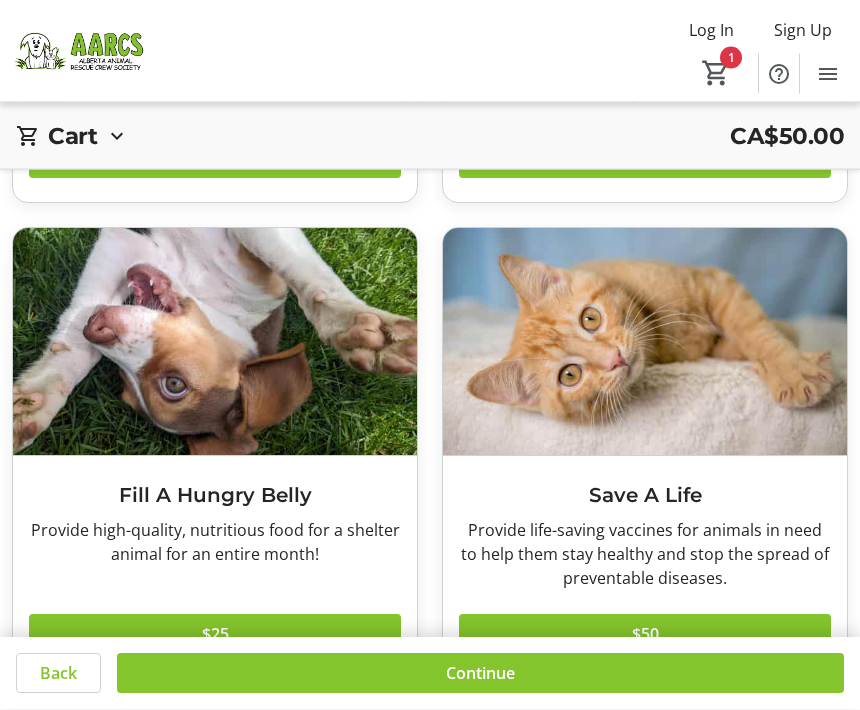 scroll, scrollTop: 476, scrollLeft: 0, axis: vertical 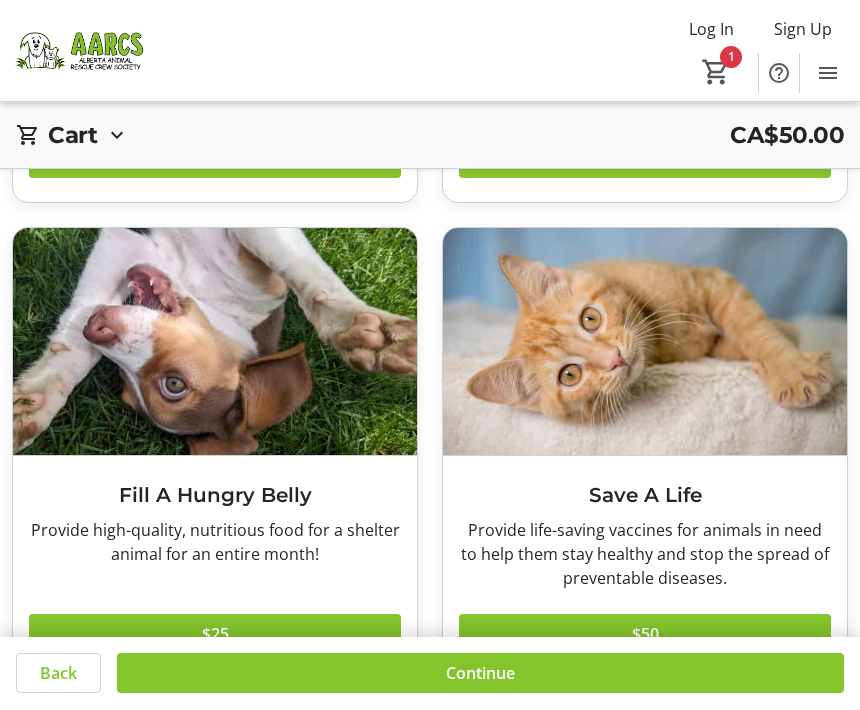 click on "Continue" 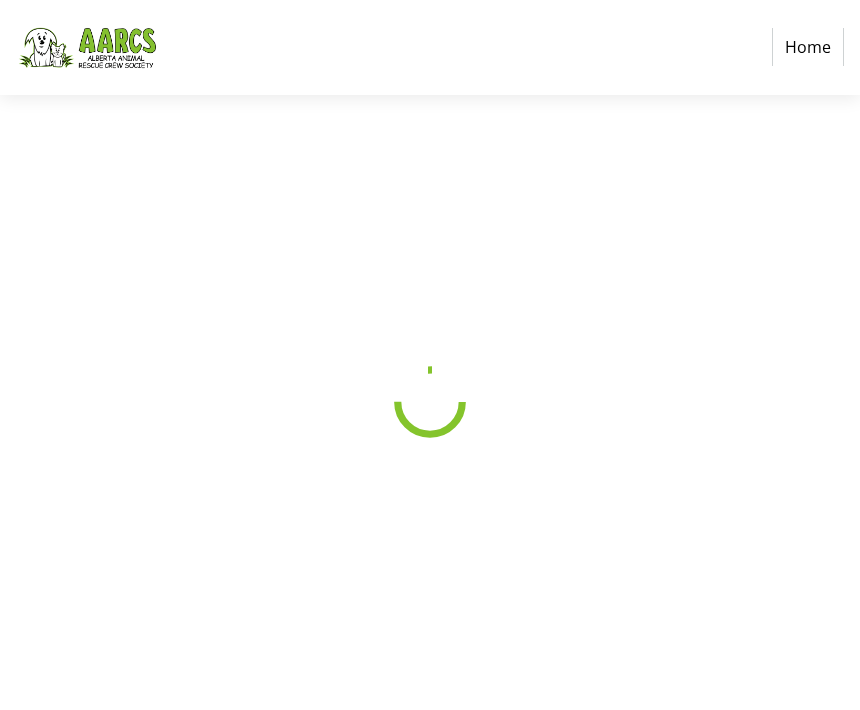 scroll, scrollTop: 0, scrollLeft: 0, axis: both 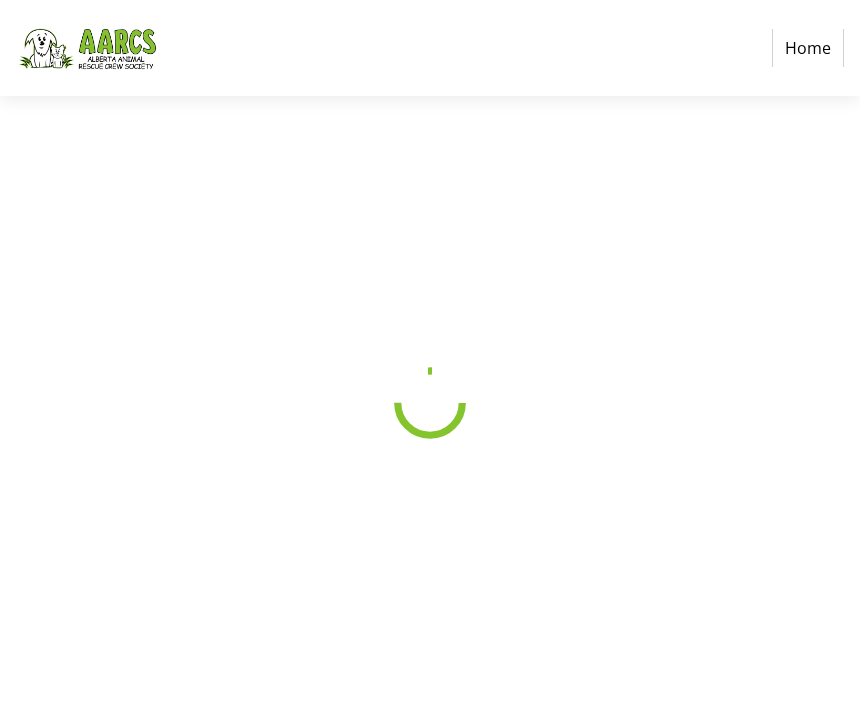 select on "CA" 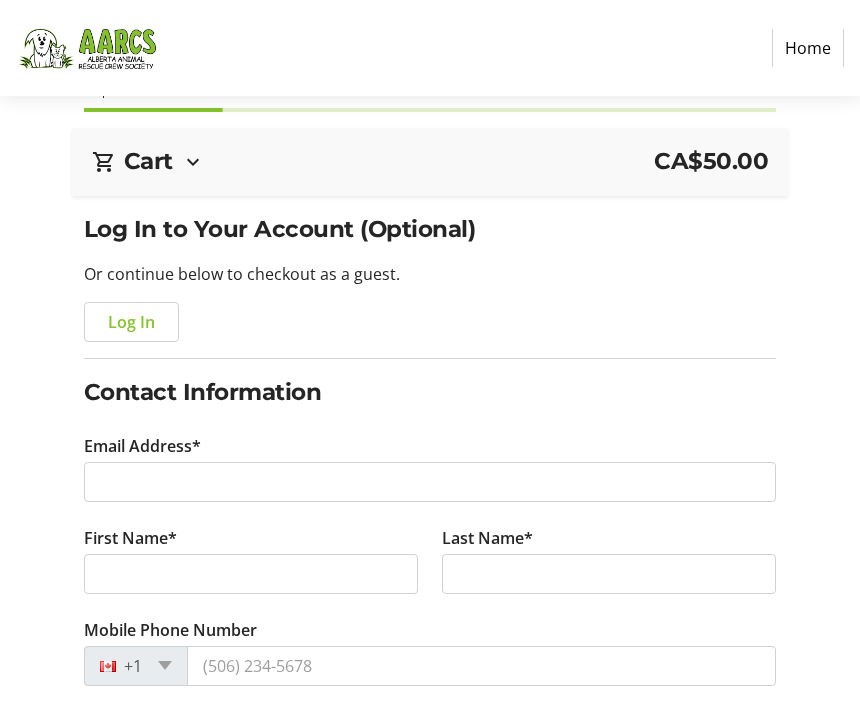 scroll, scrollTop: 83, scrollLeft: 0, axis: vertical 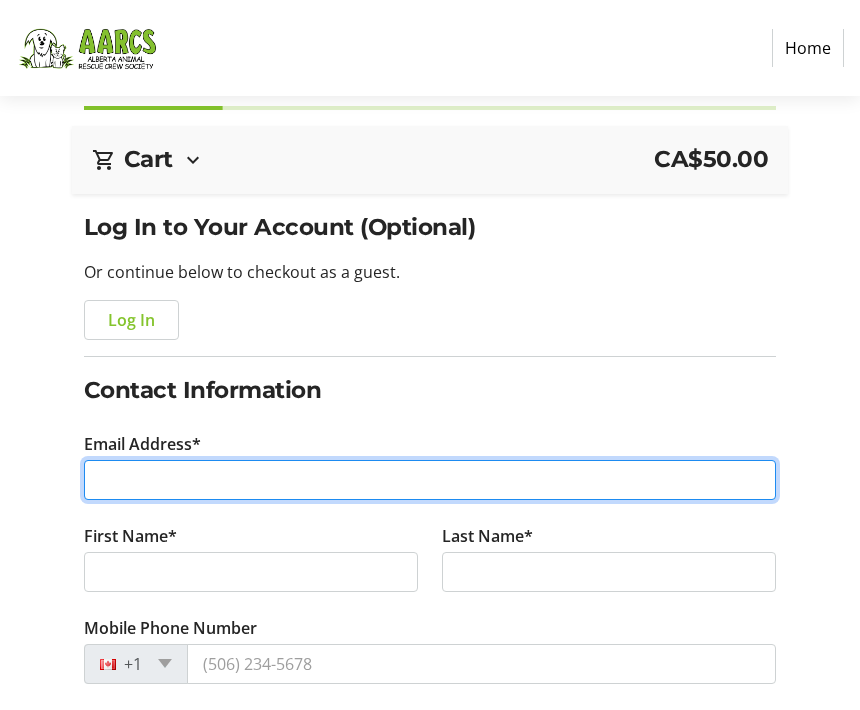 click on "Email Address*" at bounding box center (430, 480) 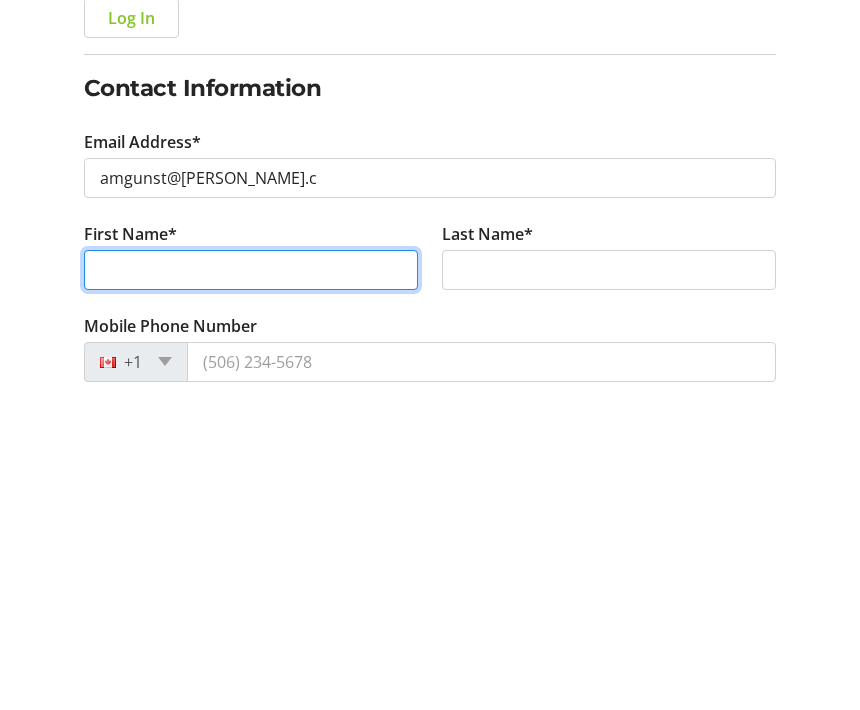 click on "First Name*" 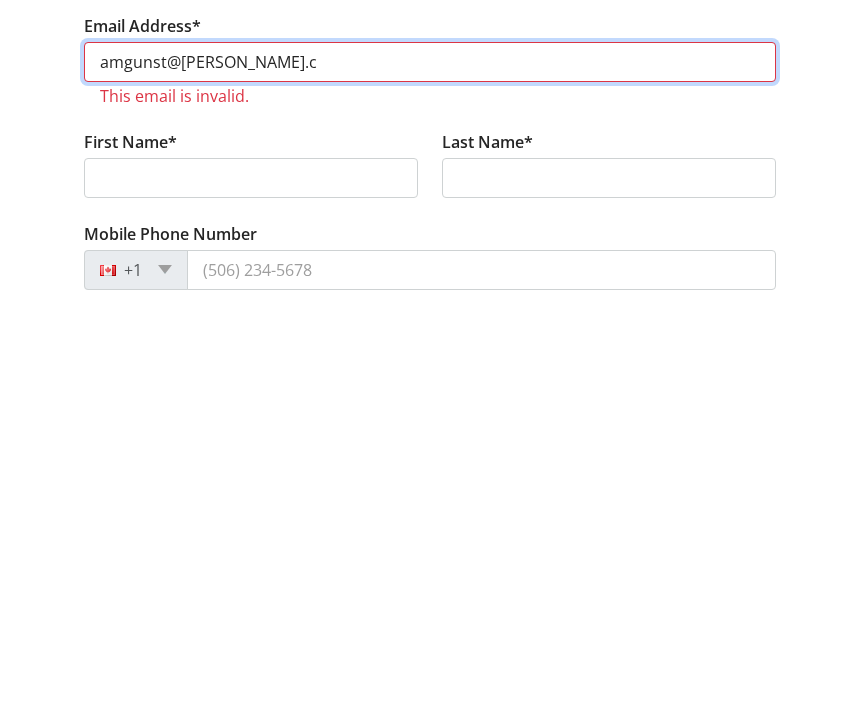 click on "amgunst@[PERSON_NAME].c" at bounding box center (430, 480) 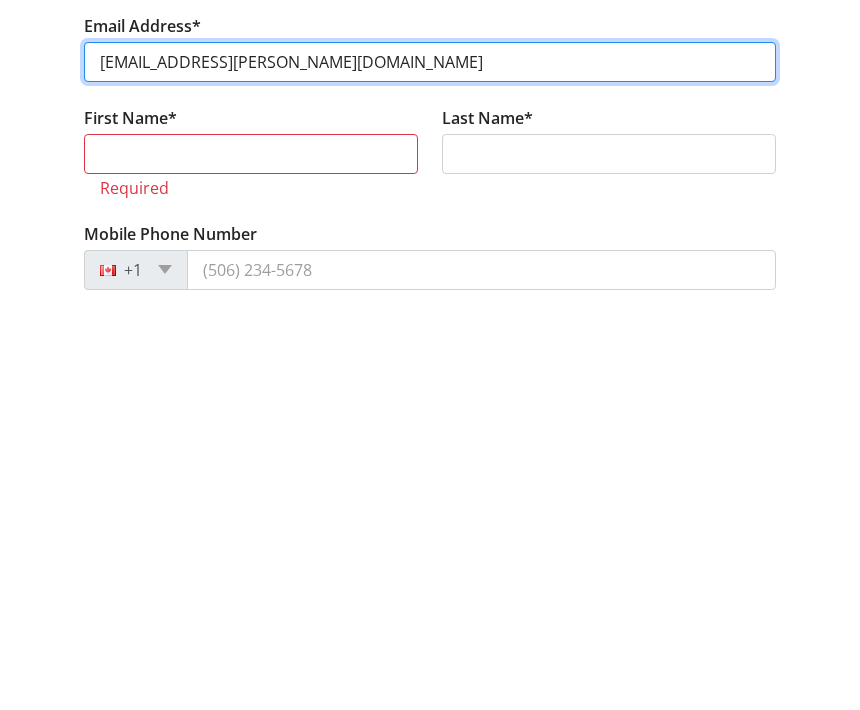 type on "[EMAIL_ADDRESS][PERSON_NAME][DOMAIN_NAME]" 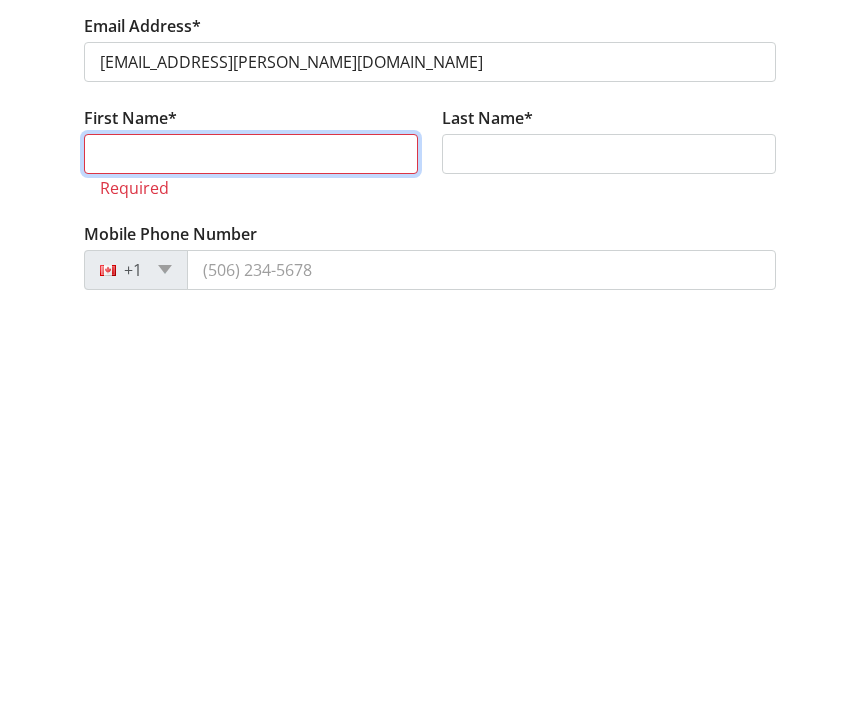 click on "First Name*" at bounding box center [251, 572] 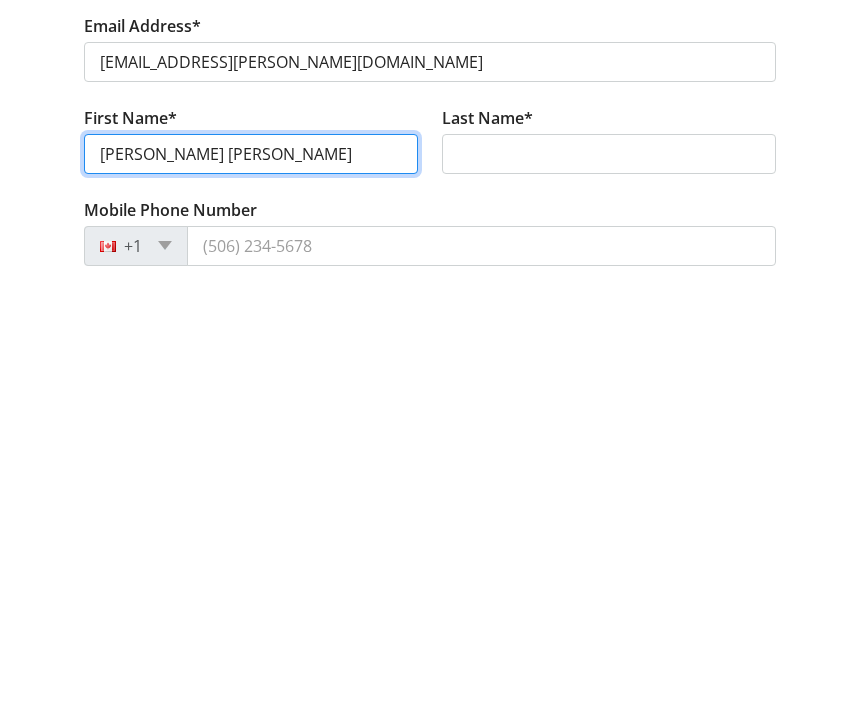 type on "[PERSON_NAME] [PERSON_NAME]" 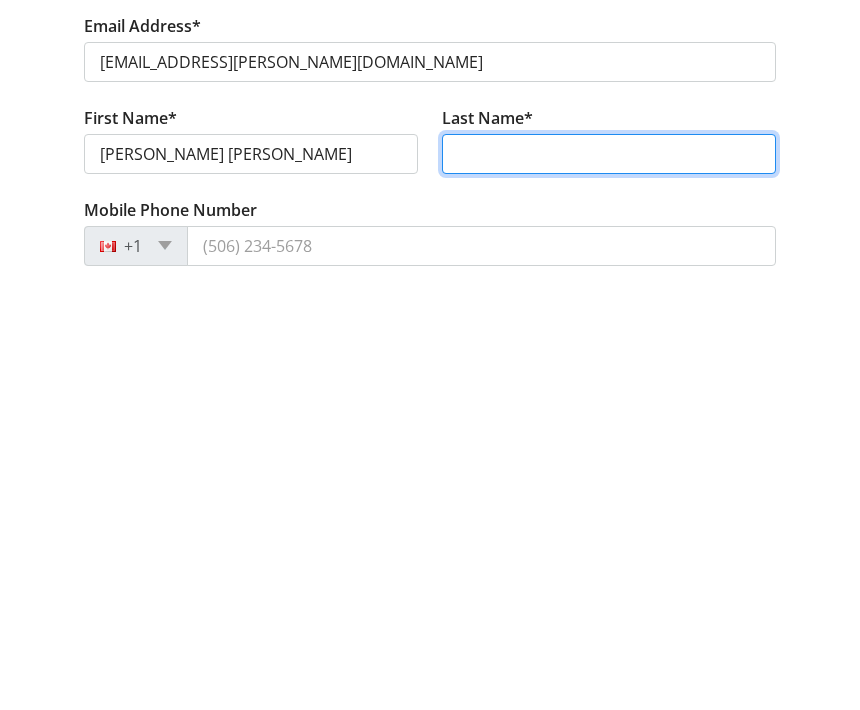 click on "Last Name*" at bounding box center (609, 572) 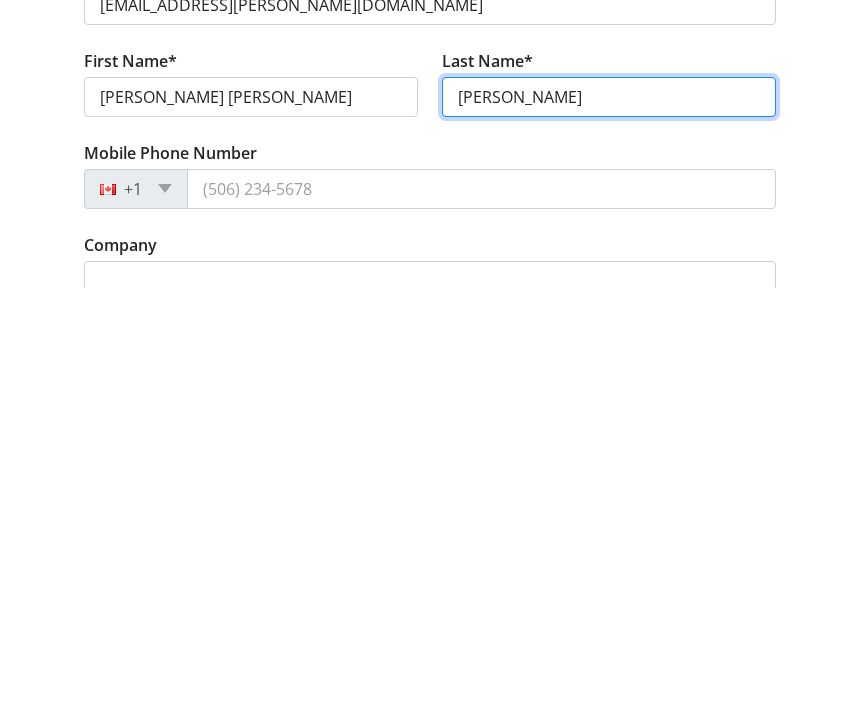 scroll, scrollTop: 137, scrollLeft: 0, axis: vertical 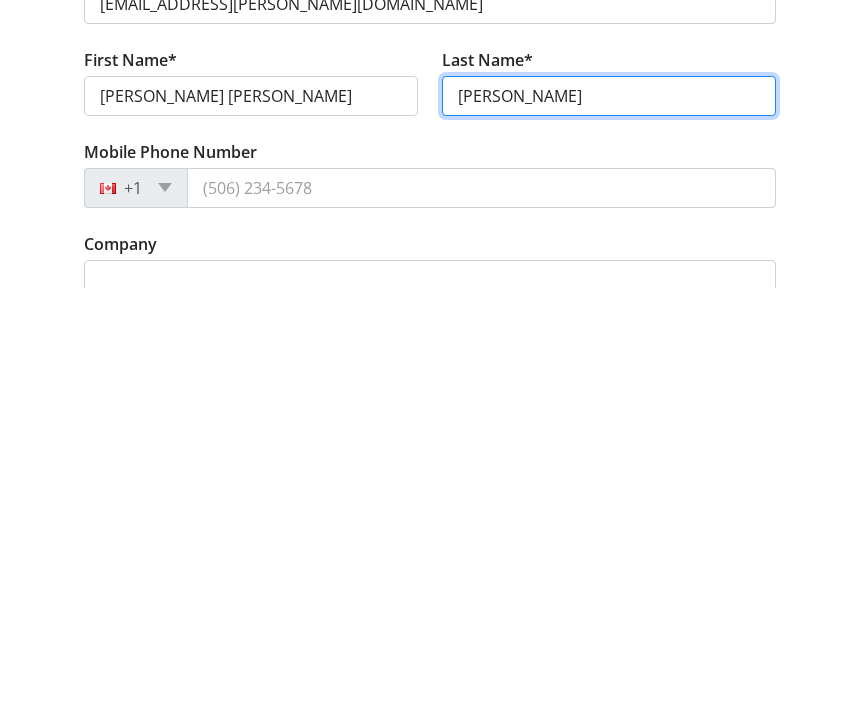type on "[PERSON_NAME]" 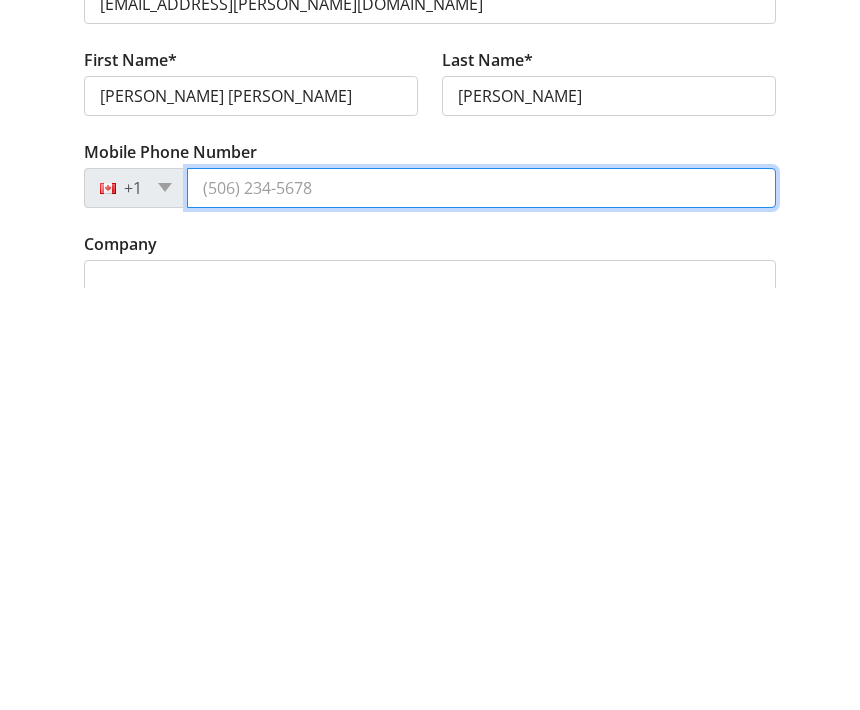 click on "Mobile Phone Number" at bounding box center (482, 610) 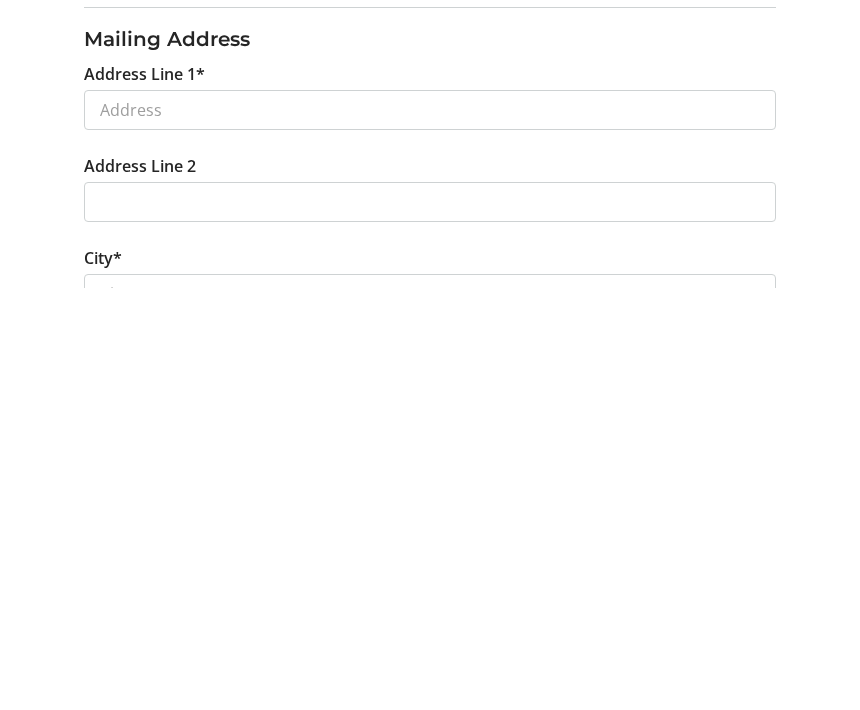 scroll, scrollTop: 457, scrollLeft: 0, axis: vertical 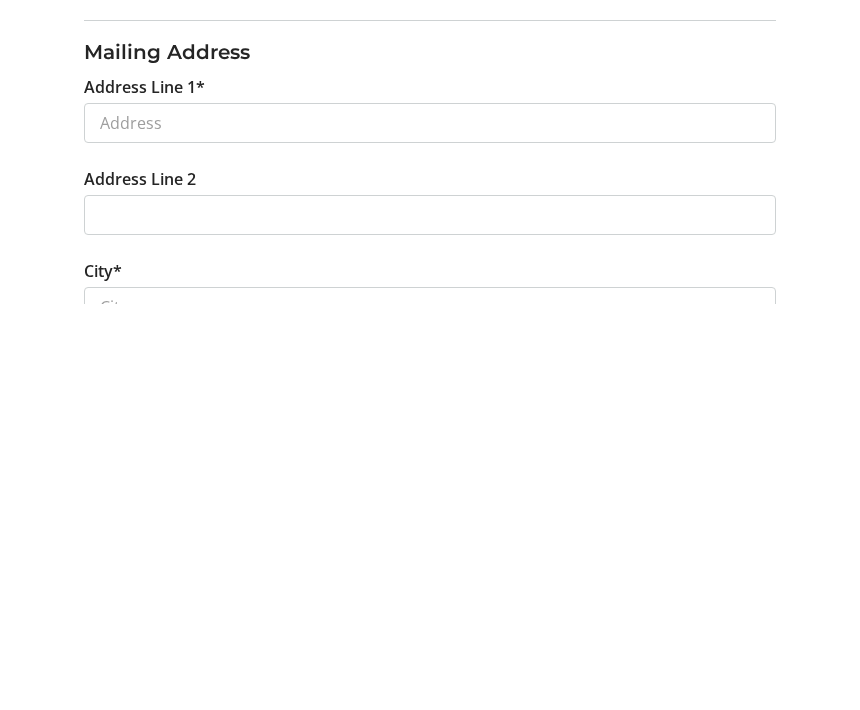 type on "[PHONE_NUMBER]" 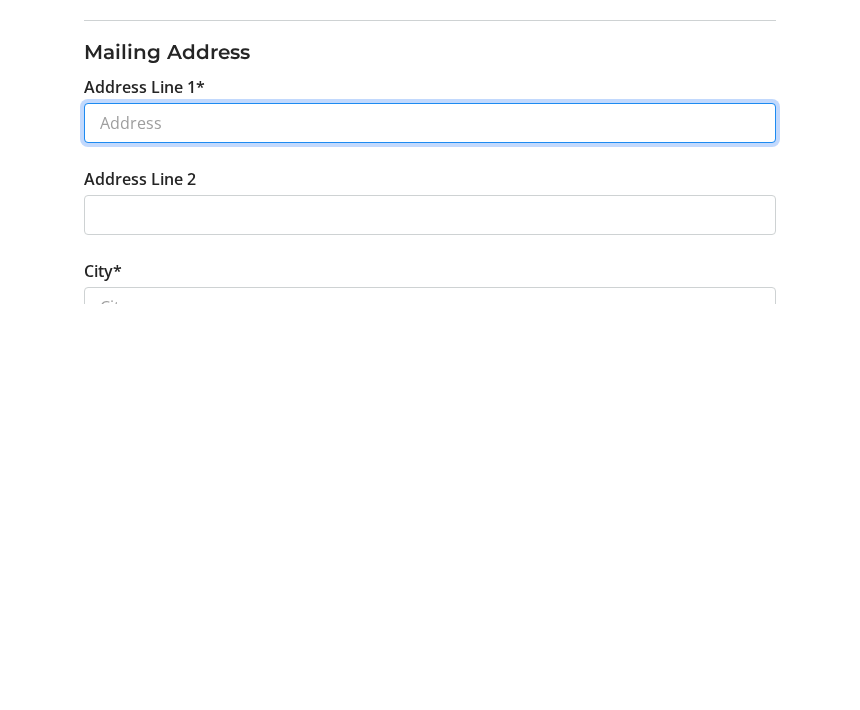 click on "Address Line 1*" at bounding box center (430, 529) 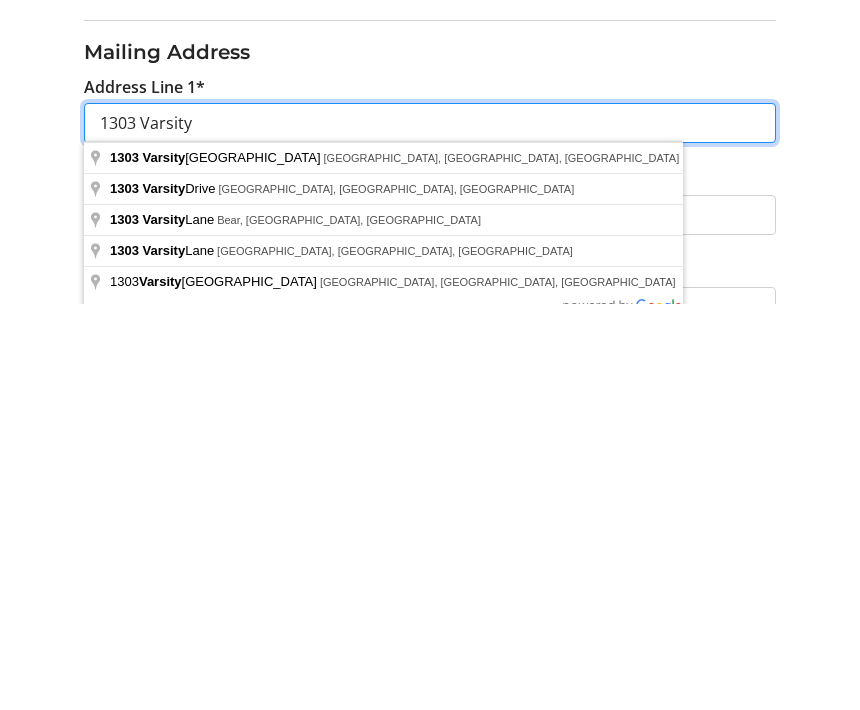 click on "1303 Varsity" at bounding box center [430, 529] 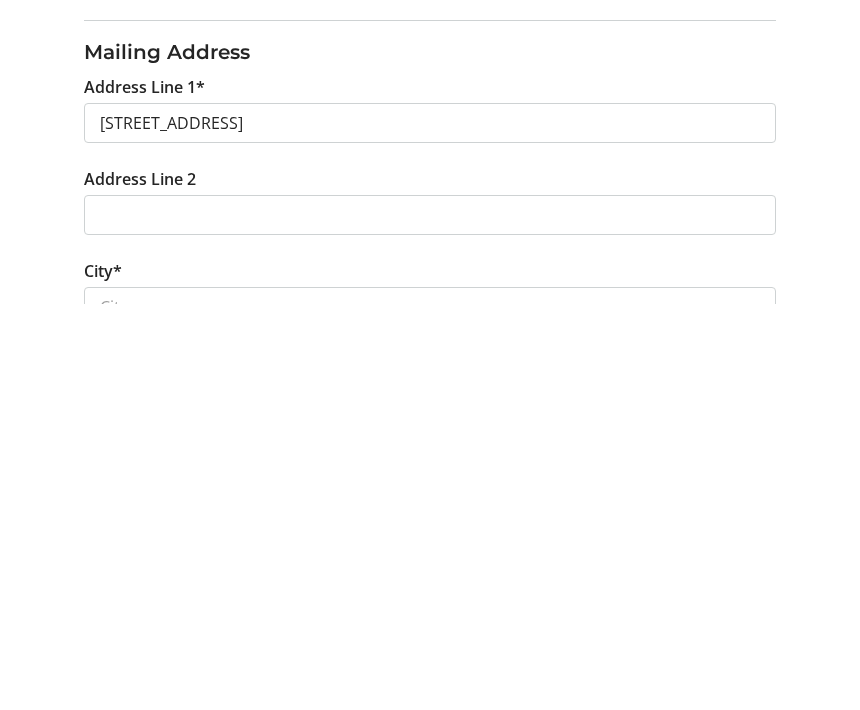 type on "[STREET_ADDRESS]" 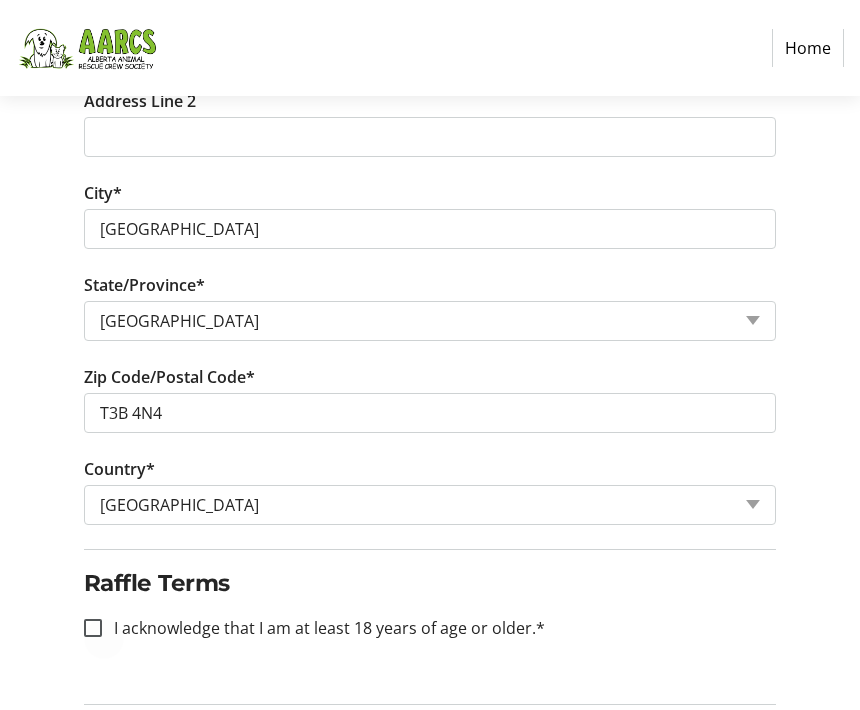 scroll, scrollTop: 940, scrollLeft: 0, axis: vertical 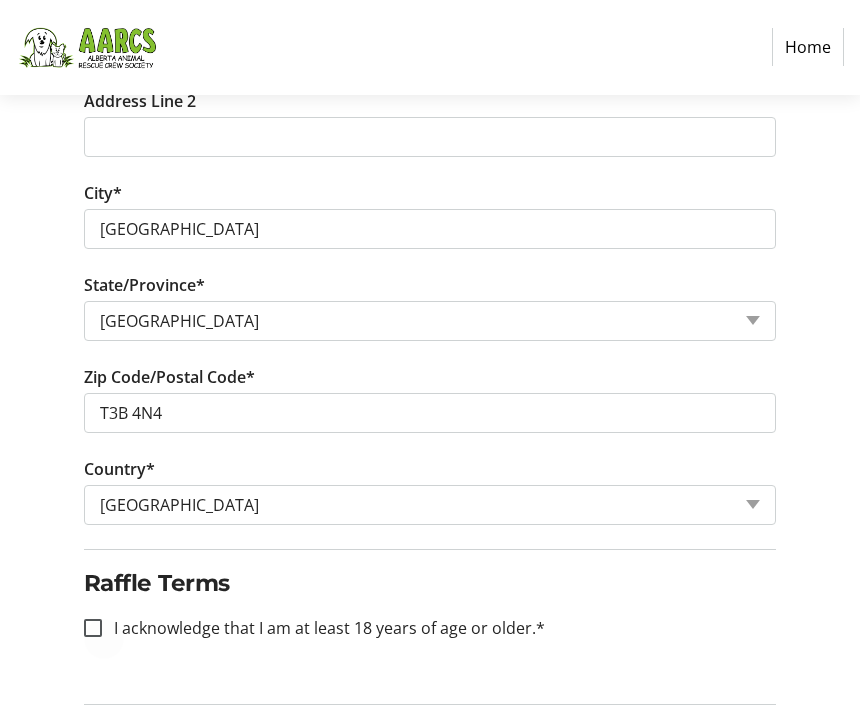 click at bounding box center (93, 629) 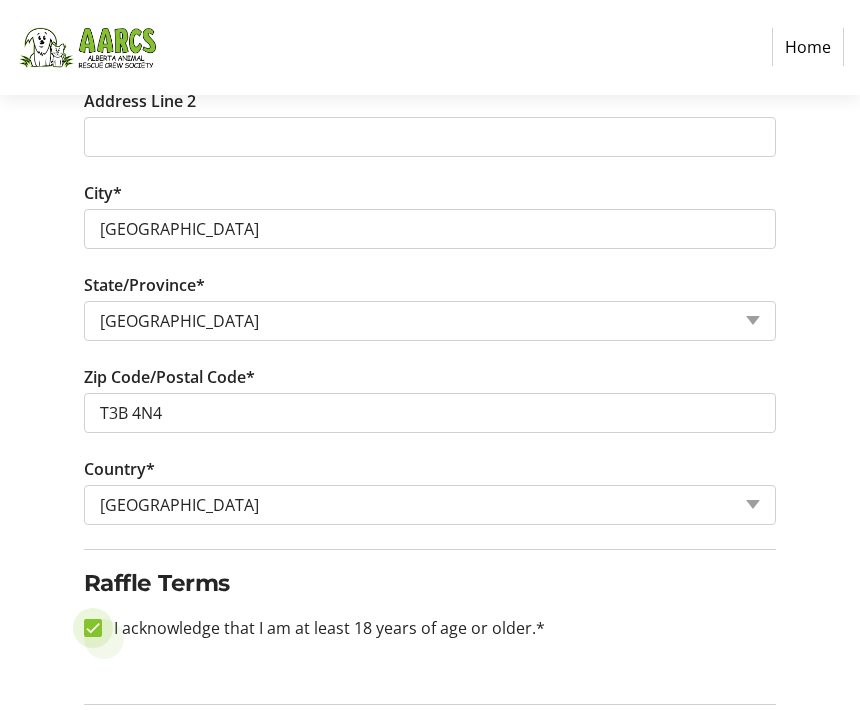 checkbox on "true" 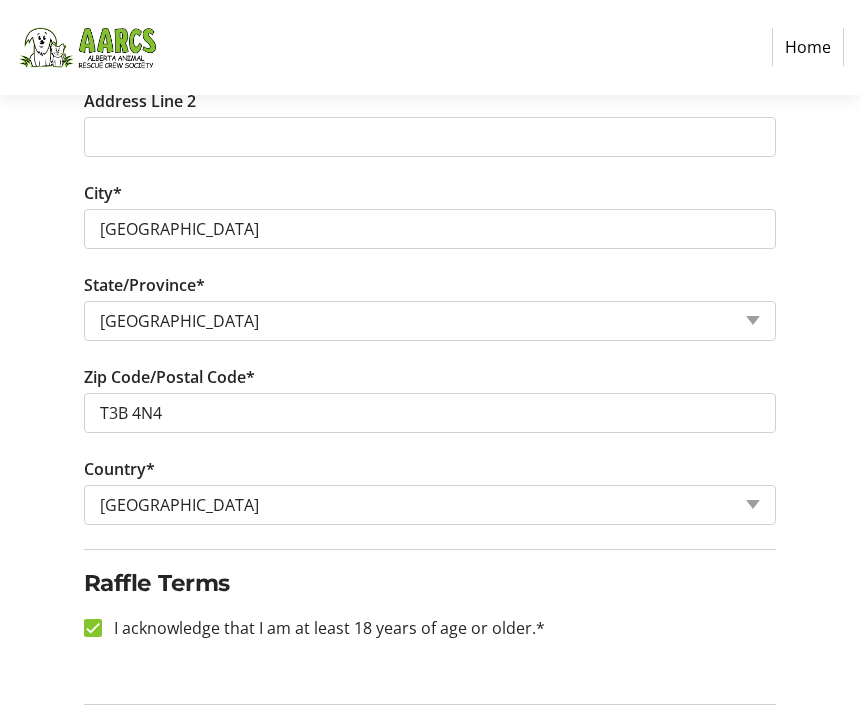 click on "Continue" 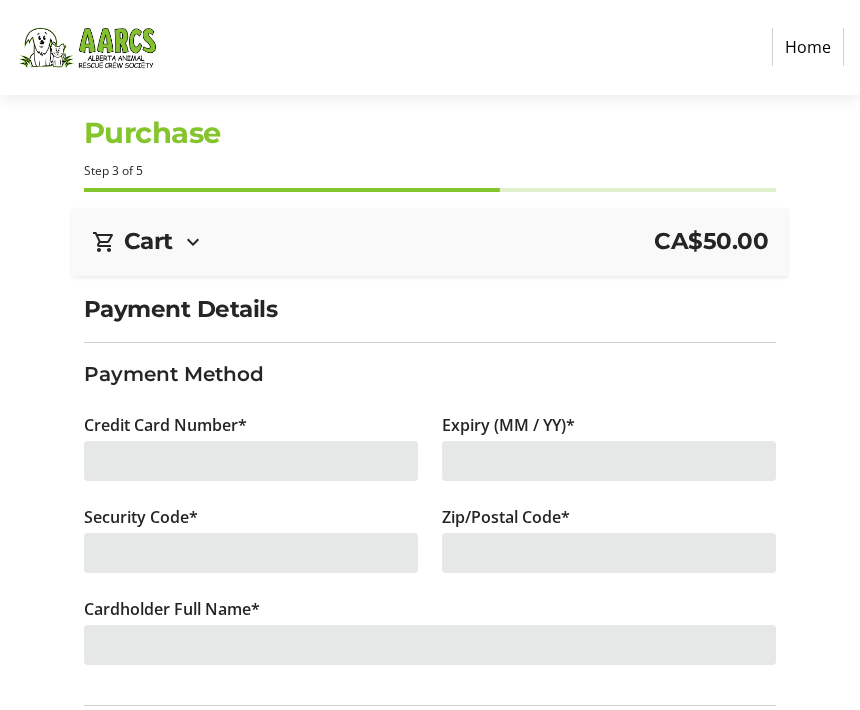 scroll, scrollTop: 1, scrollLeft: 0, axis: vertical 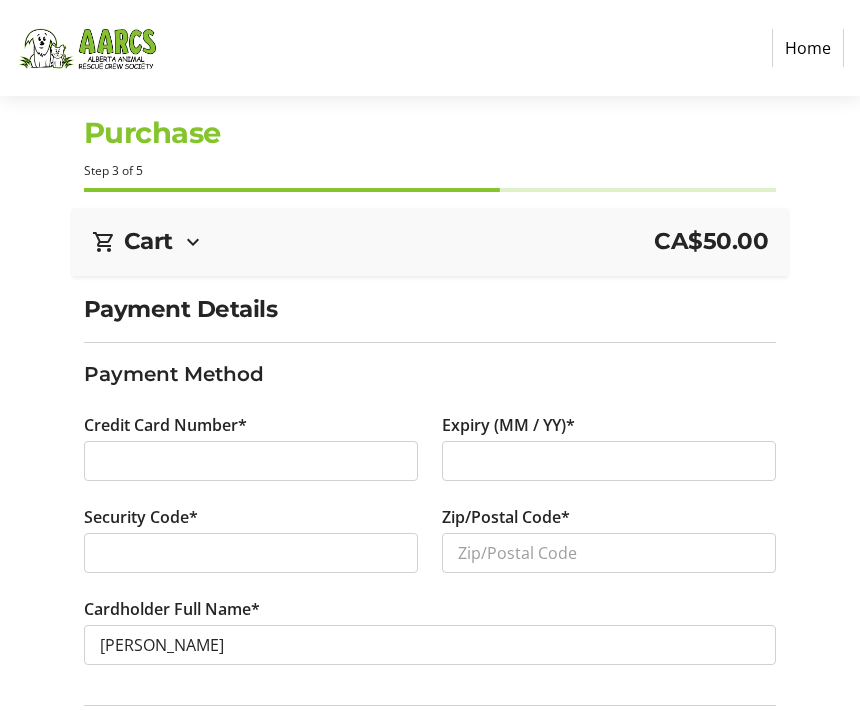 click at bounding box center [251, 461] 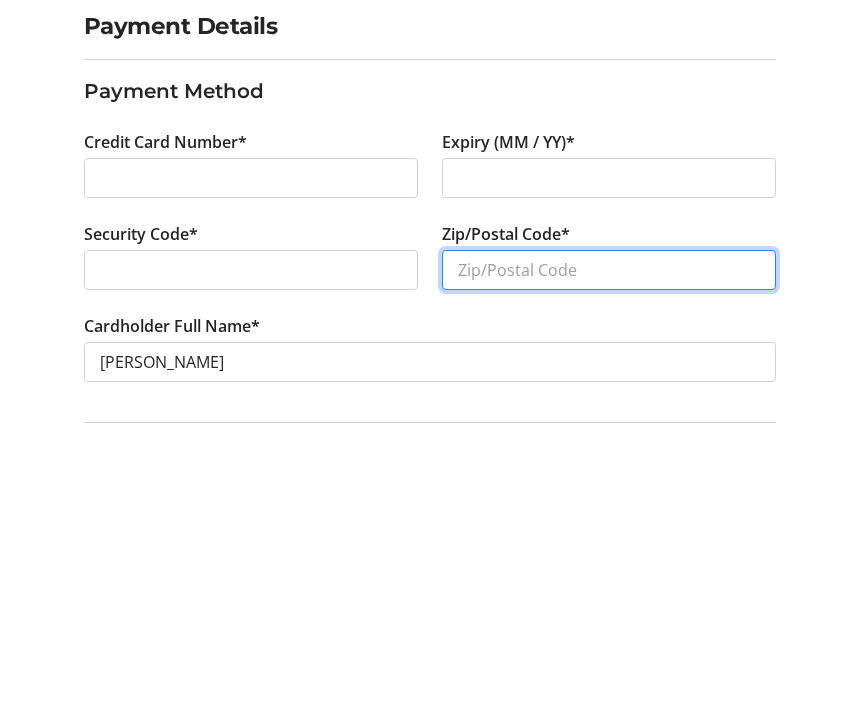 click on "Zip/Postal Code*" at bounding box center [609, 554] 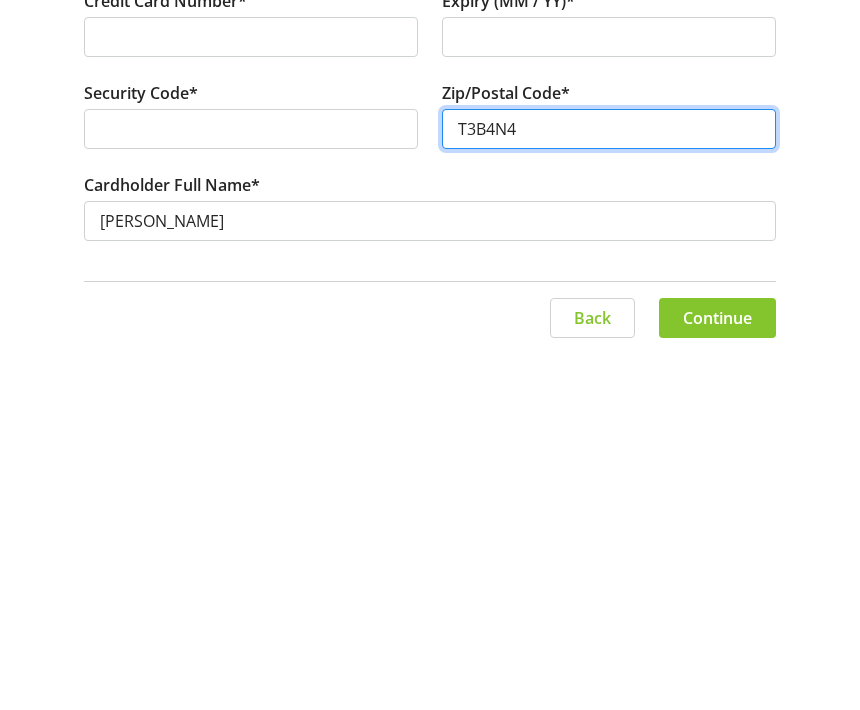 scroll, scrollTop: 2, scrollLeft: 0, axis: vertical 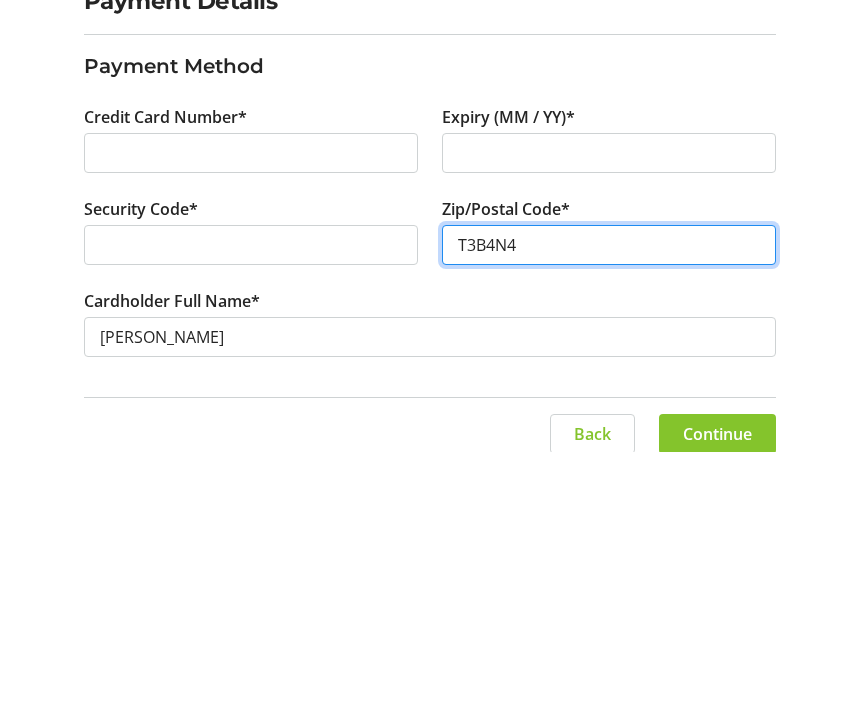 type on "T3B4N4" 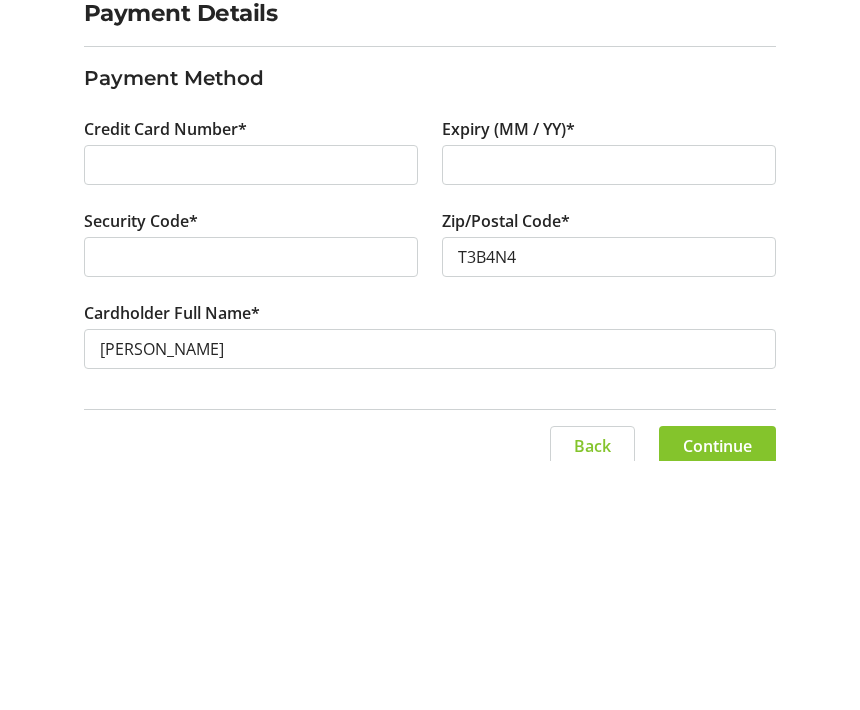 click on "Continue" 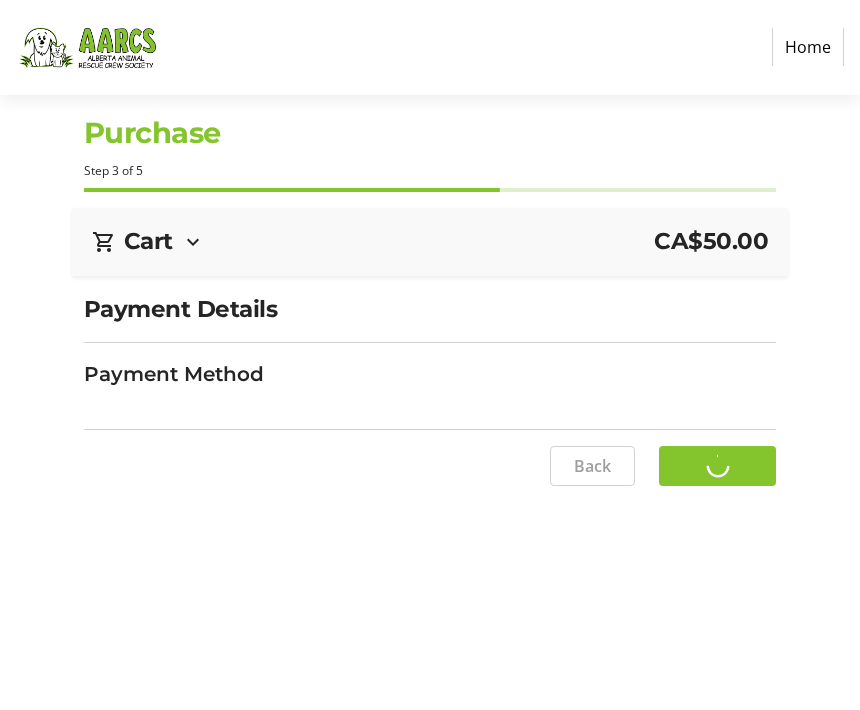 scroll, scrollTop: 1, scrollLeft: 0, axis: vertical 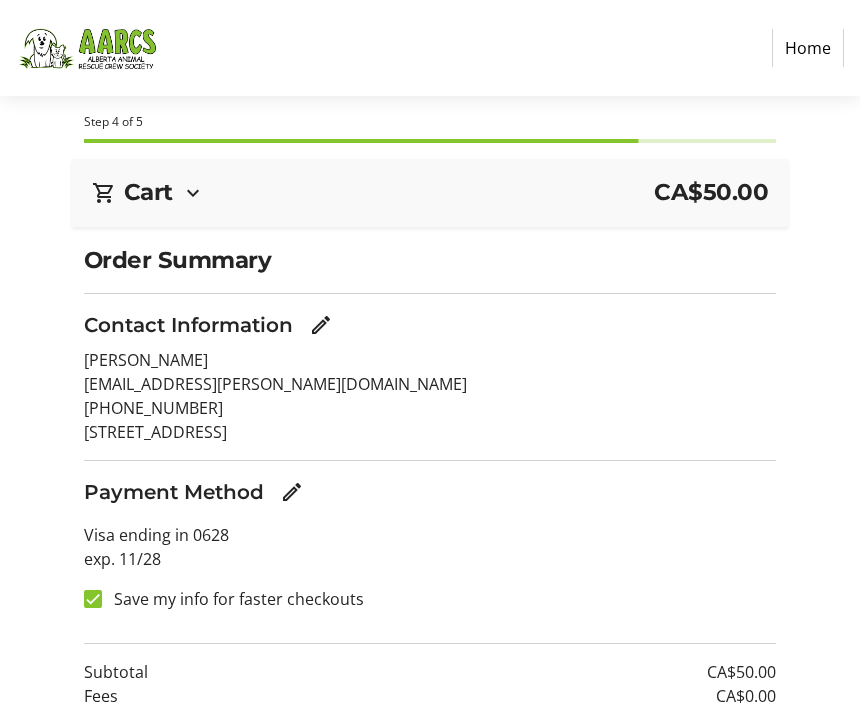 click on "Complete Purchase" 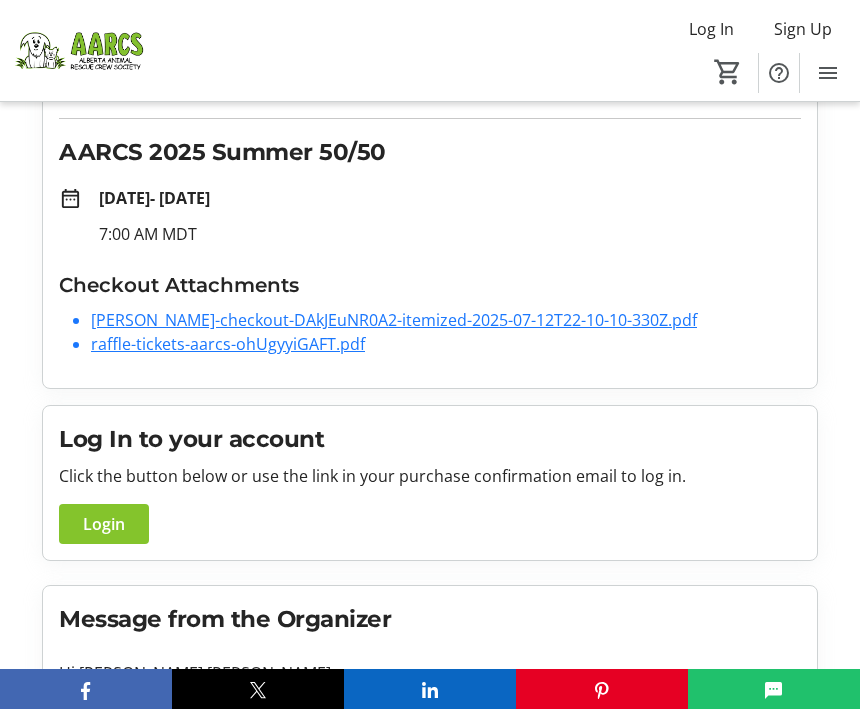 scroll, scrollTop: 211, scrollLeft: 0, axis: vertical 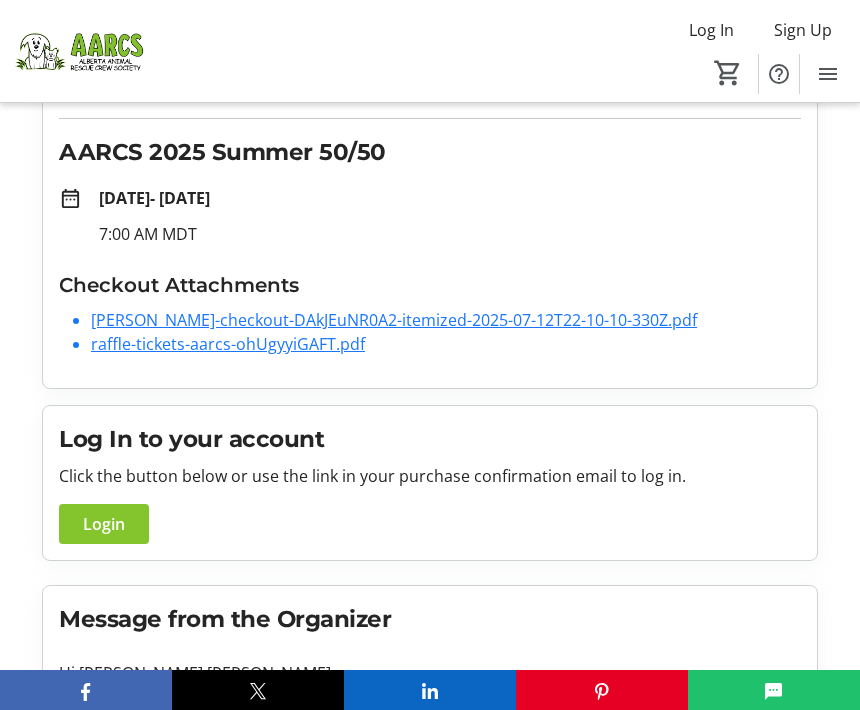 click on "raffle-tickets-aarcs-ohUgyyiGAFT.pdf" 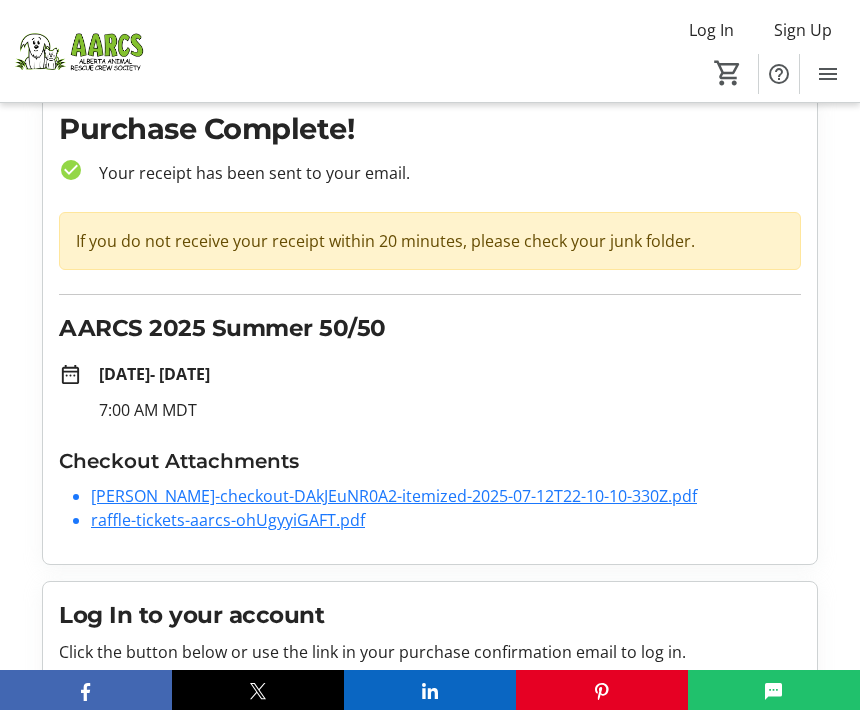 scroll, scrollTop: 34, scrollLeft: 0, axis: vertical 